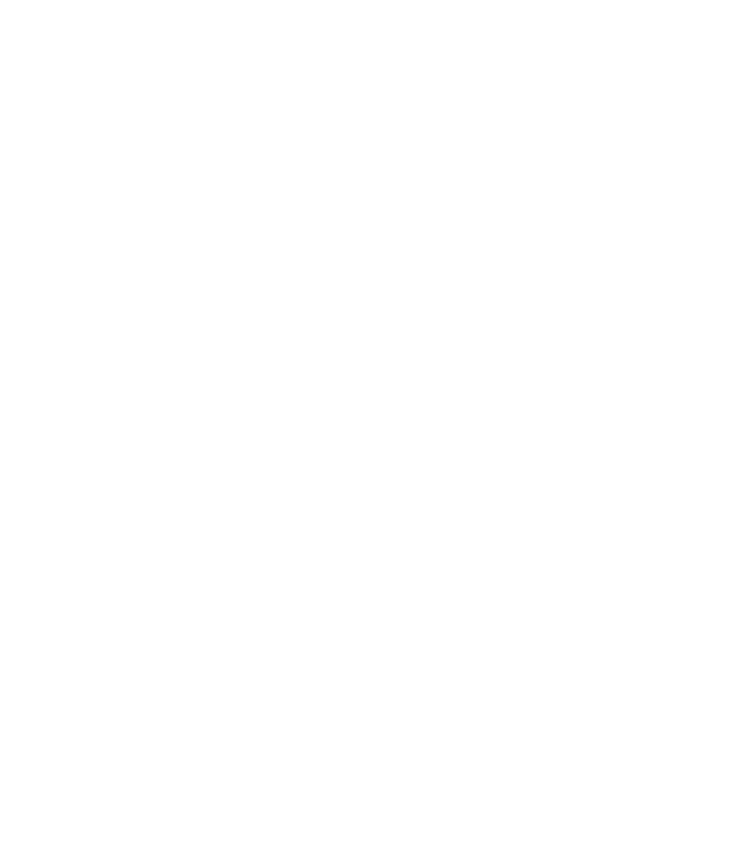 scroll, scrollTop: 0, scrollLeft: 0, axis: both 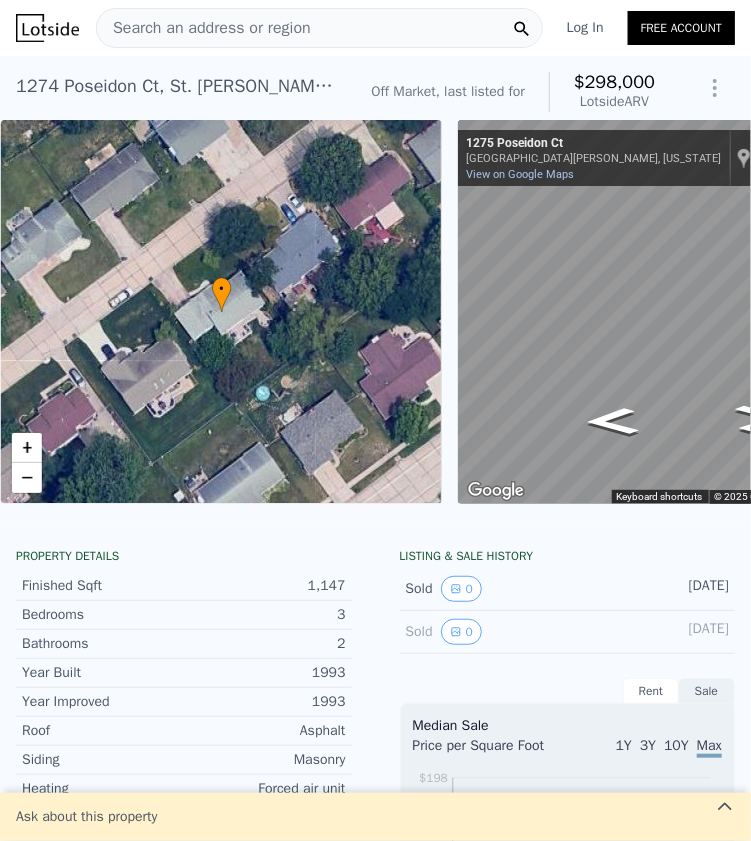 click on "Search an address or region" at bounding box center [319, 28] 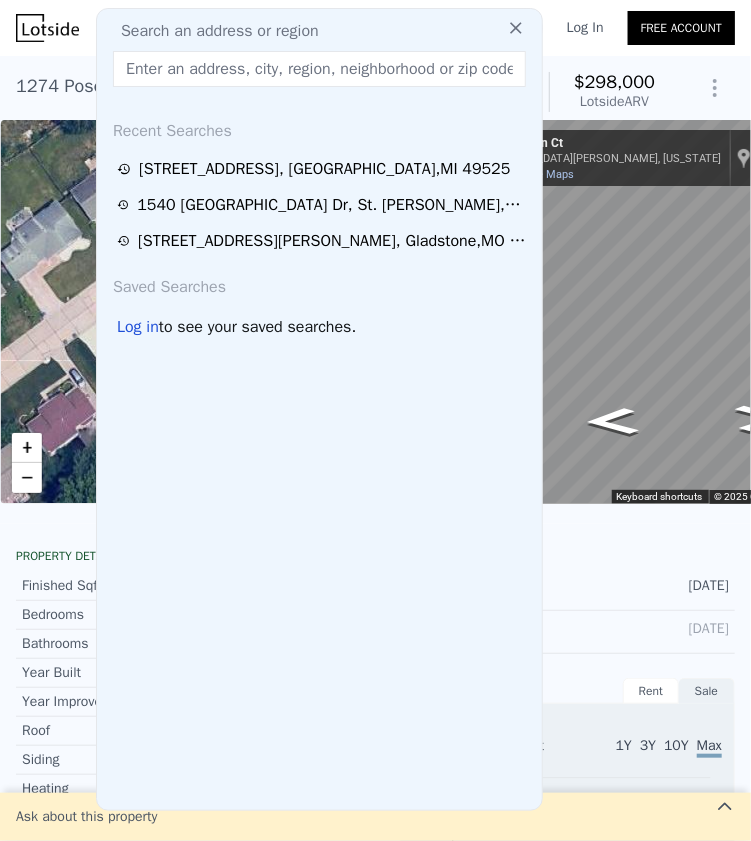paste on "[STREET_ADDRESS][US_STATE]" 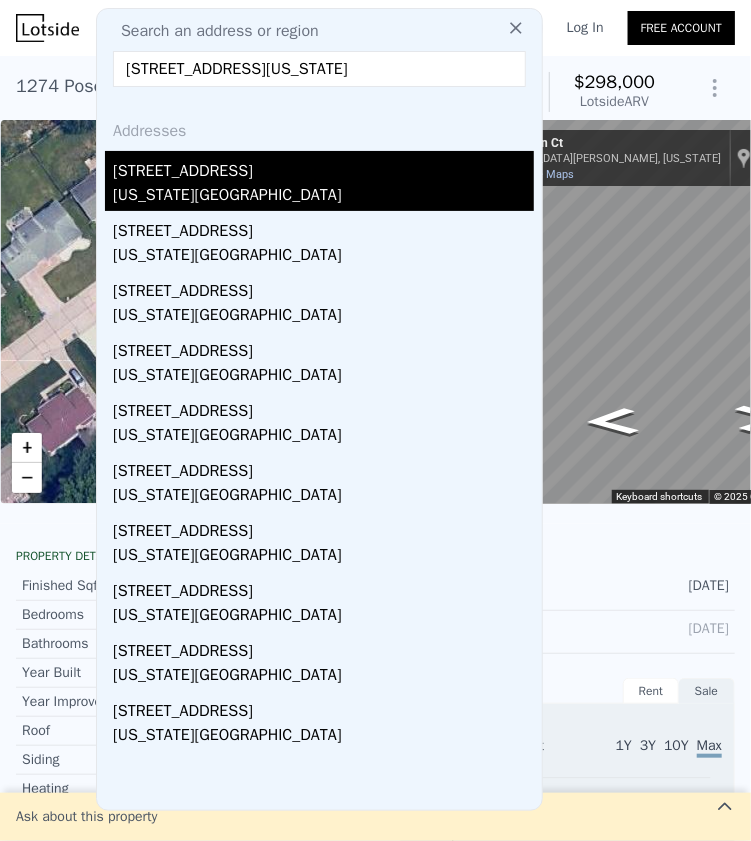 type on "[STREET_ADDRESS][US_STATE]" 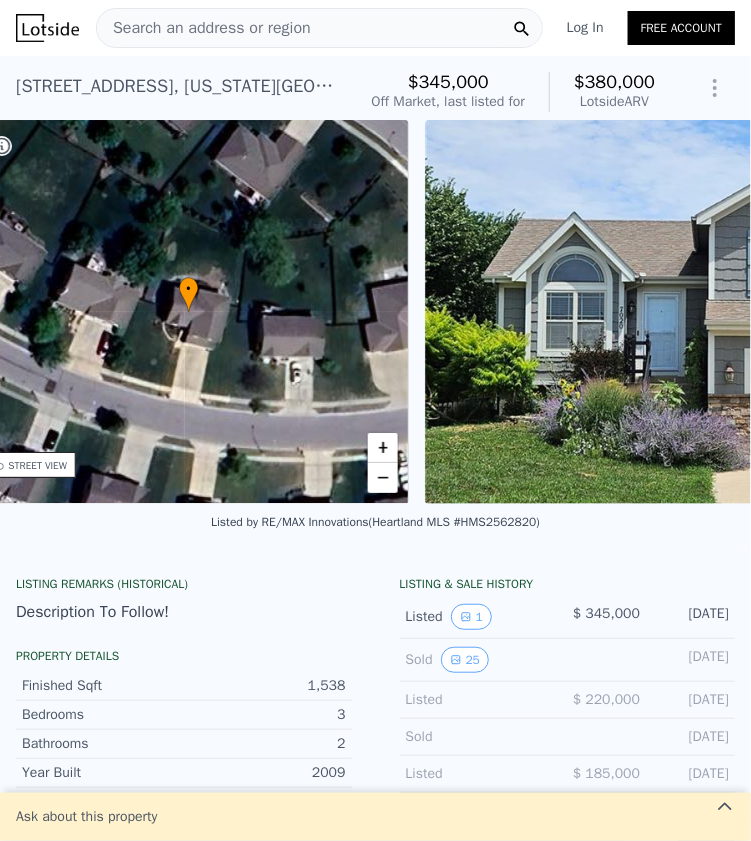 scroll, scrollTop: 0, scrollLeft: 465, axis: horizontal 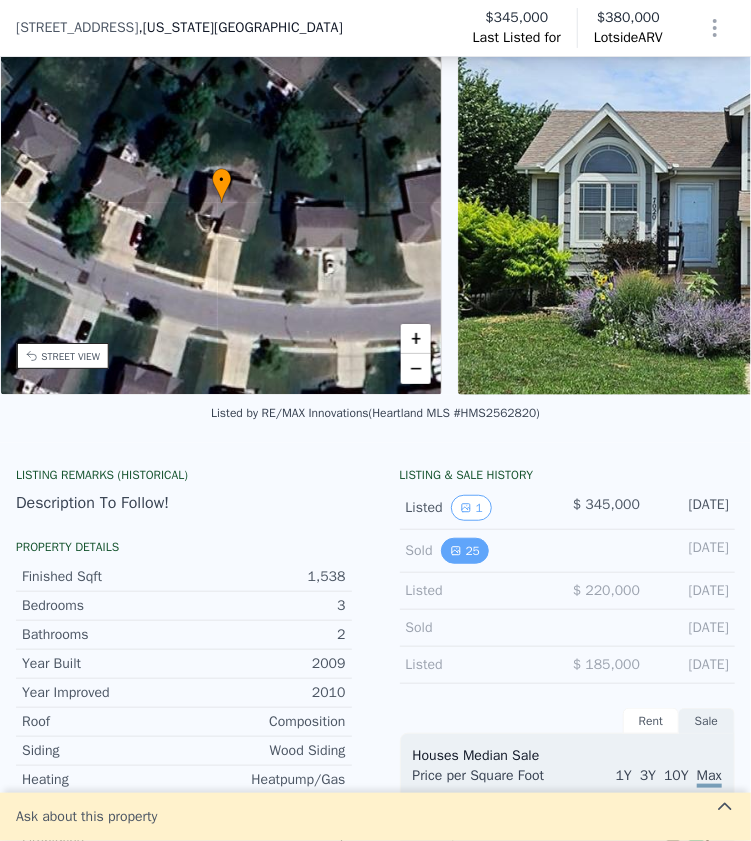 click on "25" at bounding box center (465, 551) 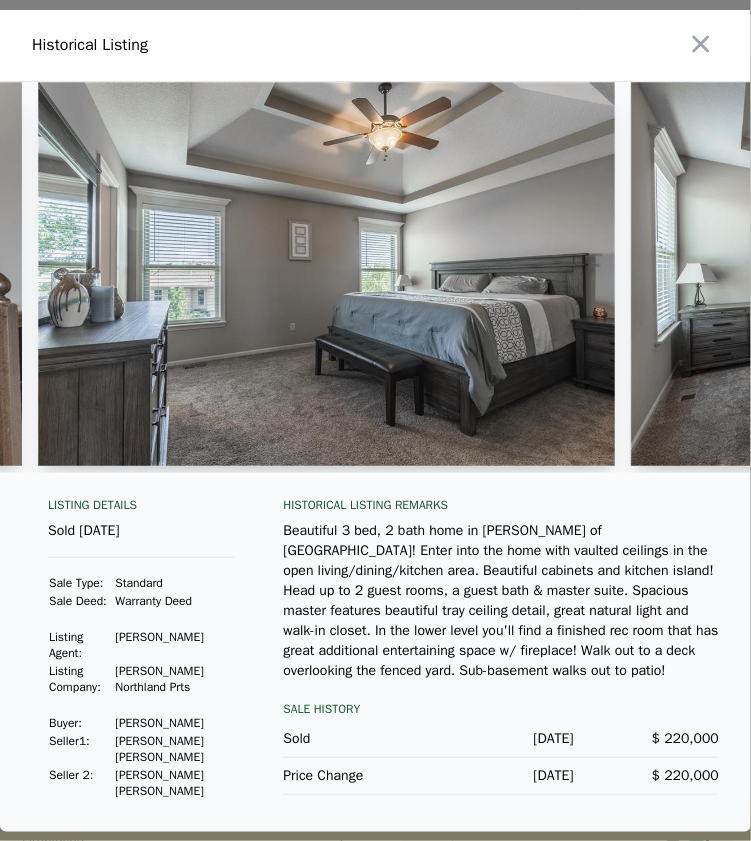 scroll, scrollTop: 0, scrollLeft: 0, axis: both 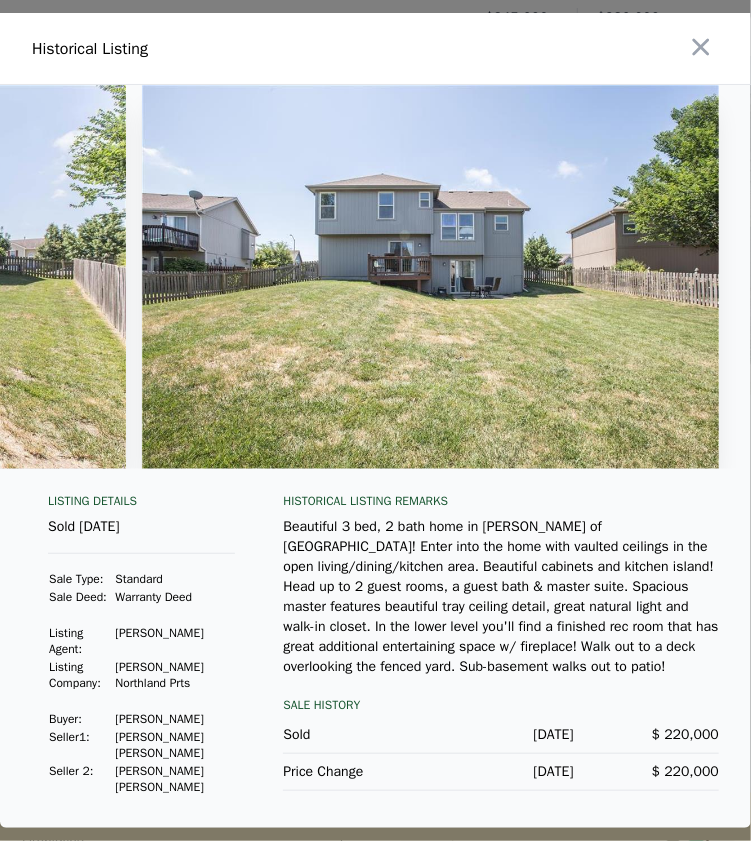 drag, startPoint x: 46, startPoint y: 486, endPoint x: 885, endPoint y: 572, distance: 843.3961 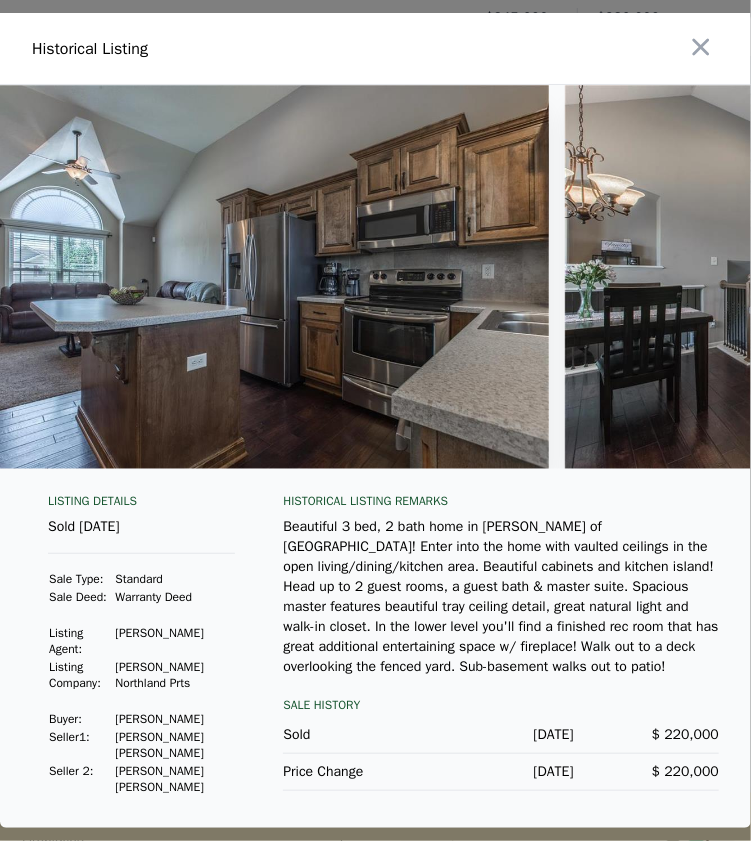 scroll, scrollTop: 0, scrollLeft: 4552, axis: horizontal 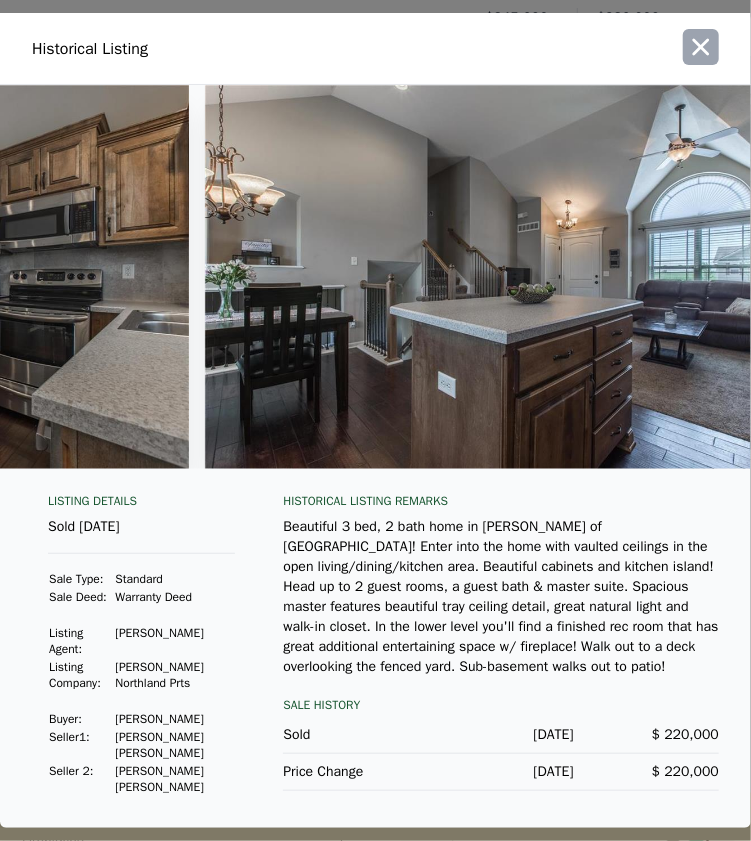 click 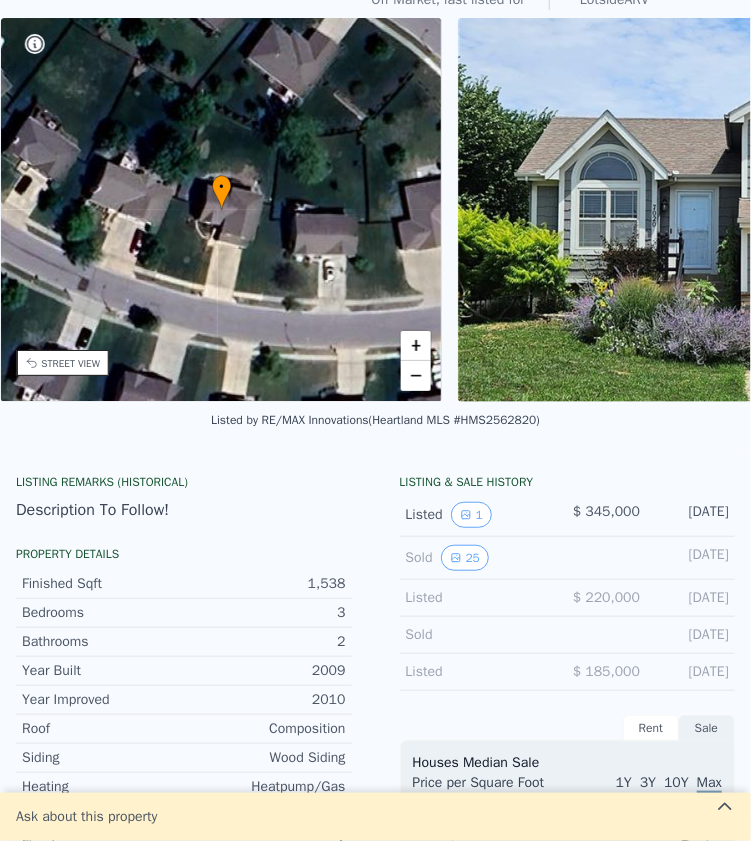 scroll, scrollTop: 0, scrollLeft: 0, axis: both 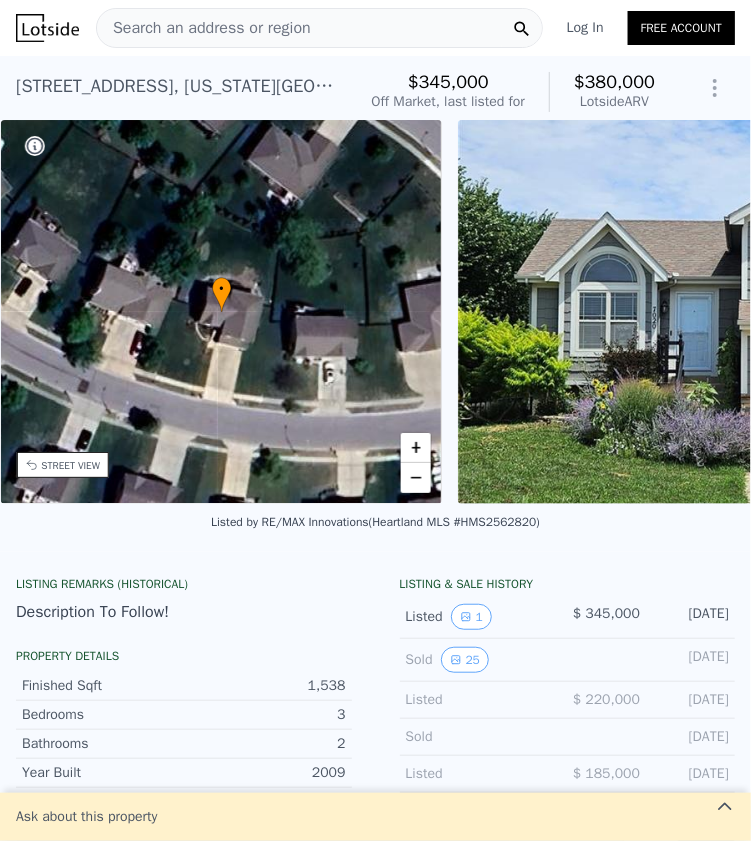 click on "Search an address or region" at bounding box center [204, 28] 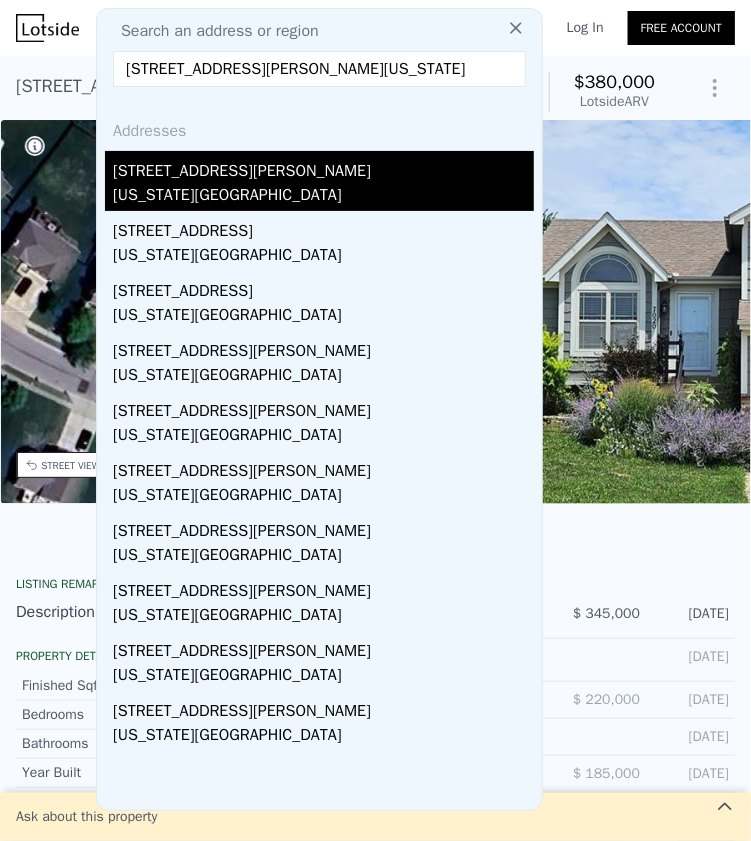 type on "[STREET_ADDRESS][PERSON_NAME][US_STATE]" 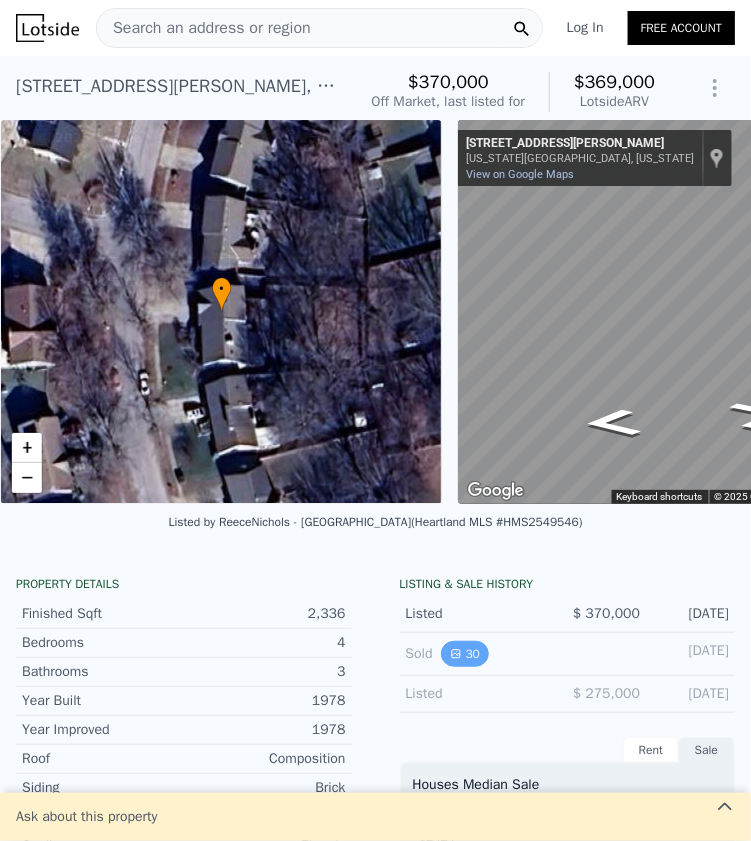 click on "30" at bounding box center (465, 654) 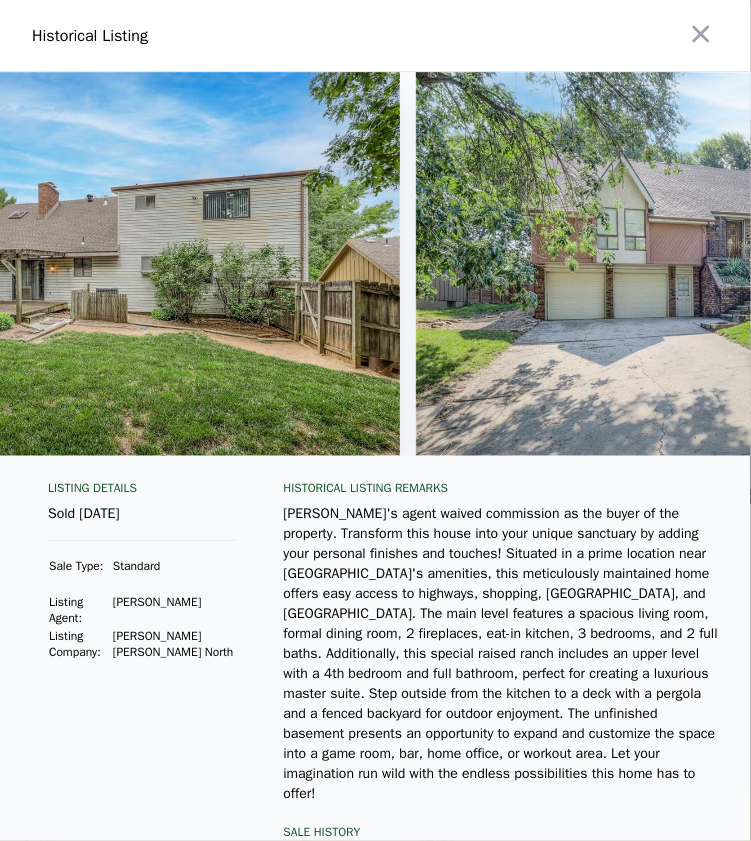 scroll, scrollTop: 0, scrollLeft: 16864, axis: horizontal 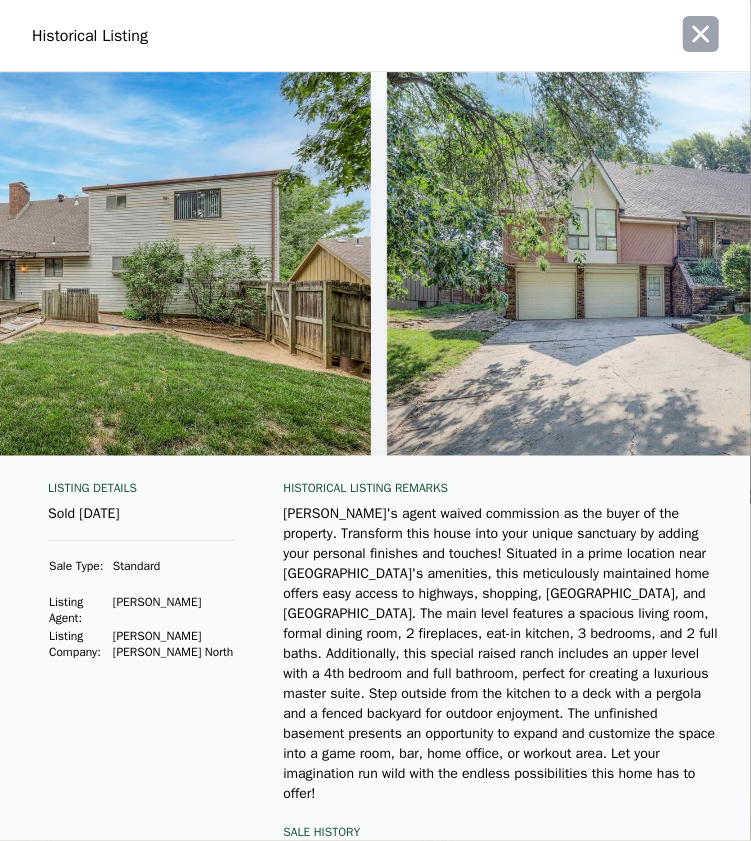 click 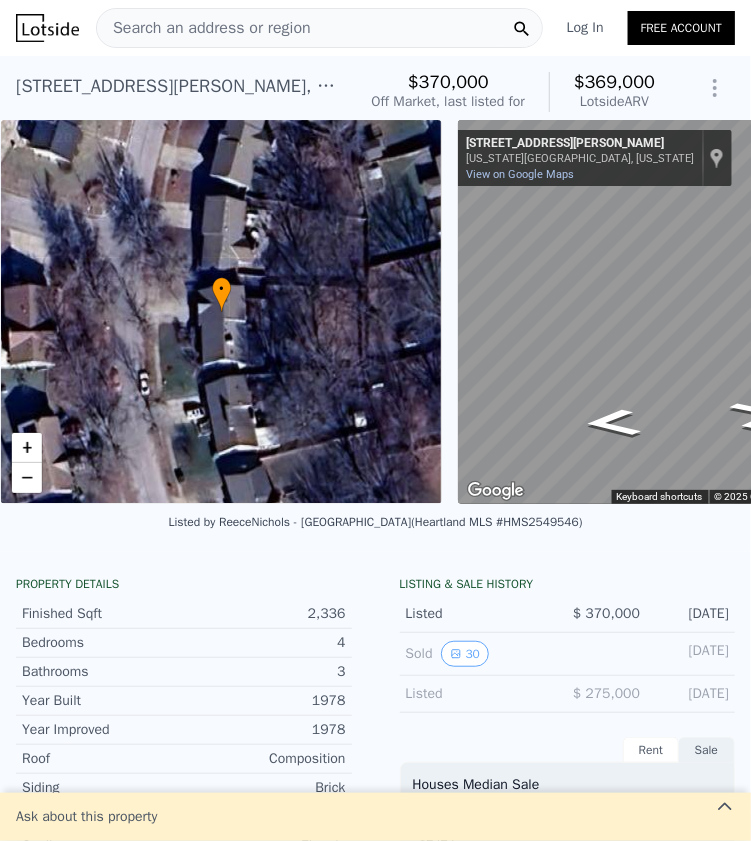 click on "Search an address or region" at bounding box center [319, 28] 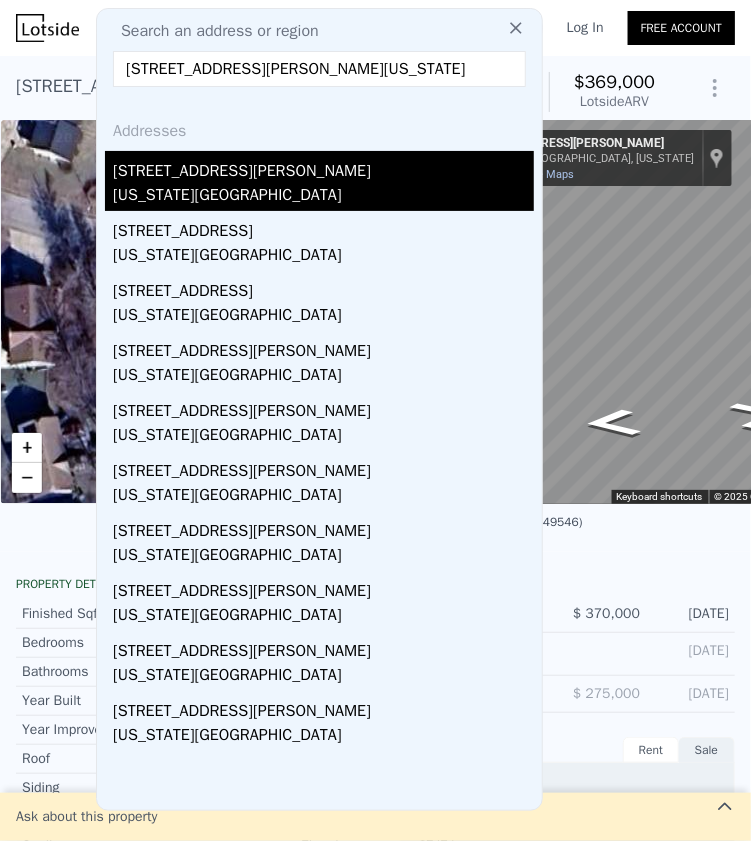 type on "[STREET_ADDRESS][PERSON_NAME][US_STATE]" 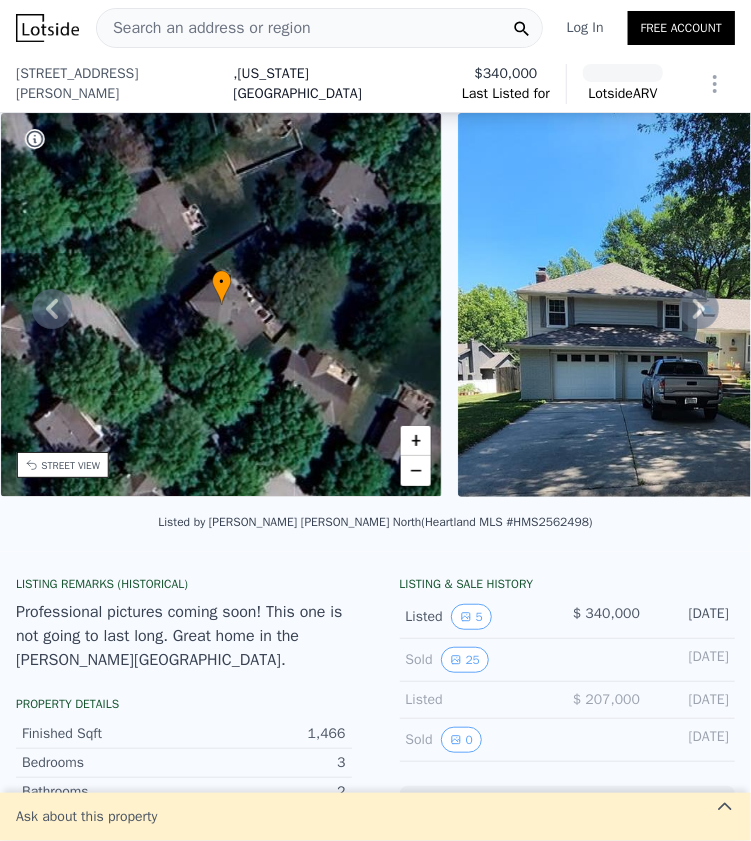 scroll, scrollTop: 202, scrollLeft: 0, axis: vertical 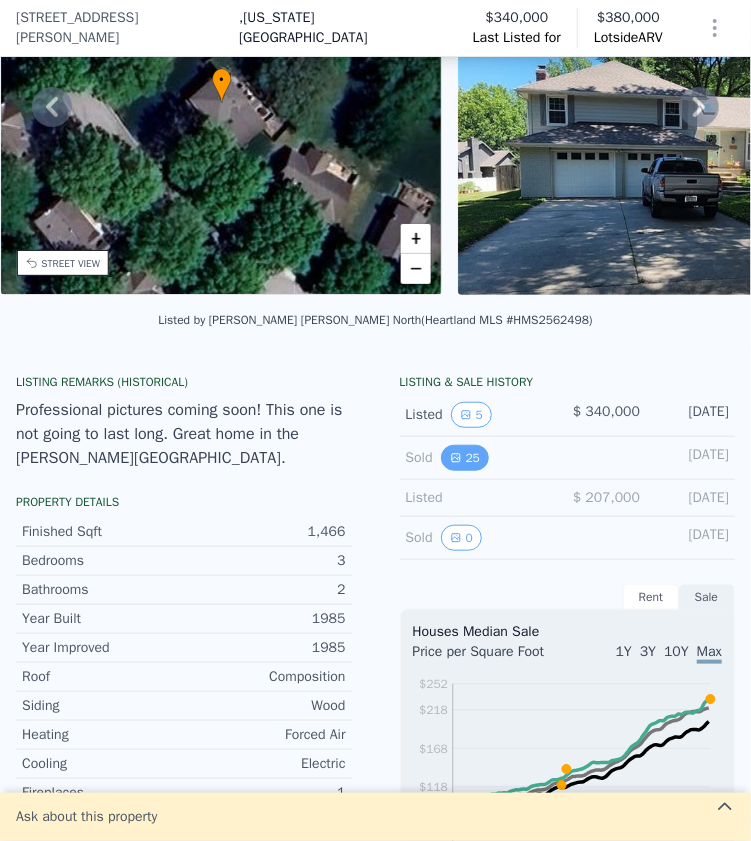 click on "25" at bounding box center [465, 458] 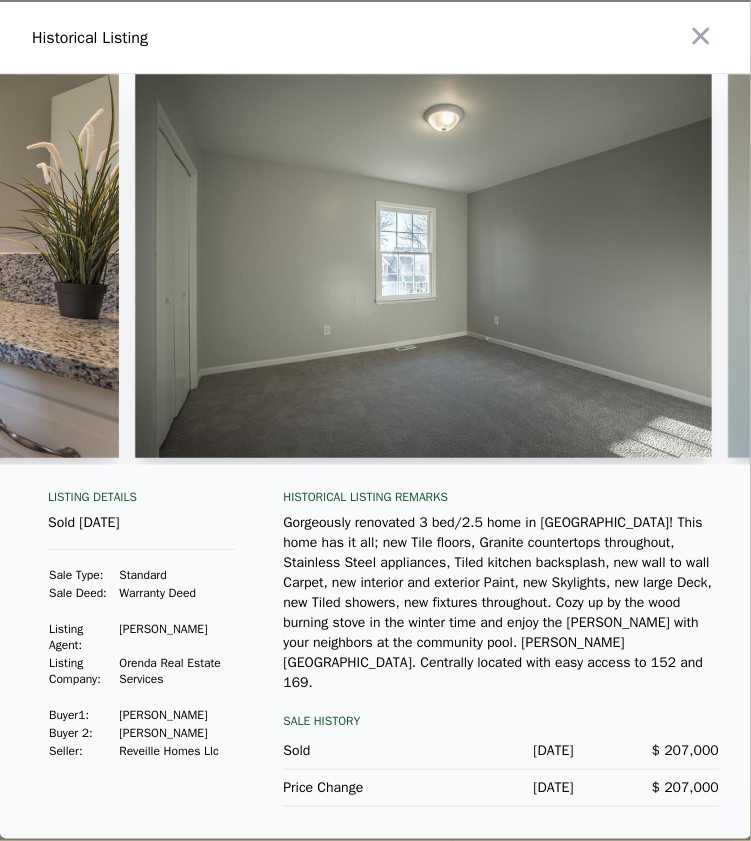 scroll, scrollTop: 0, scrollLeft: 6833, axis: horizontal 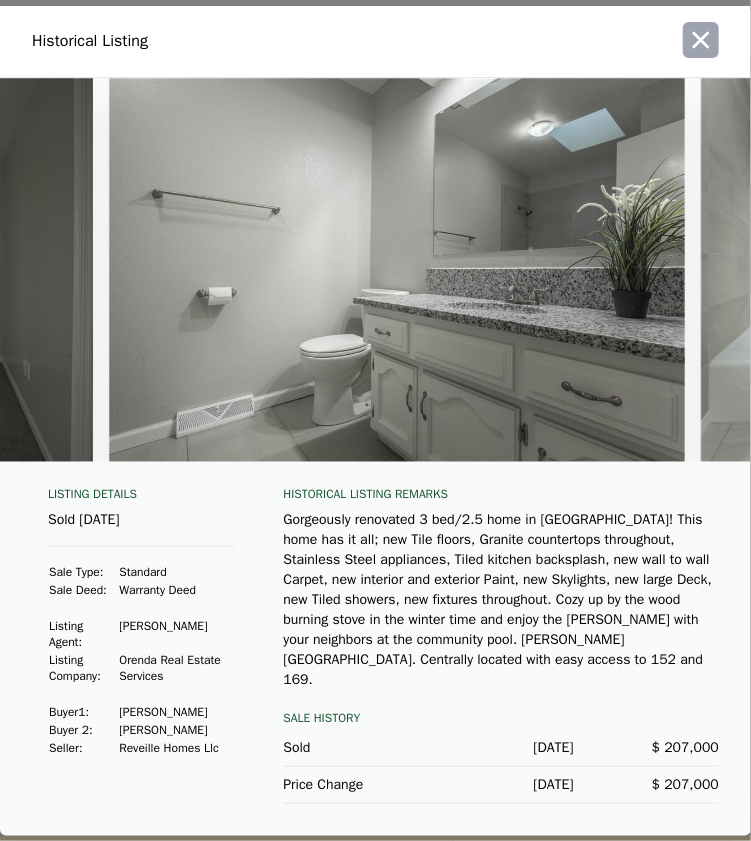 click 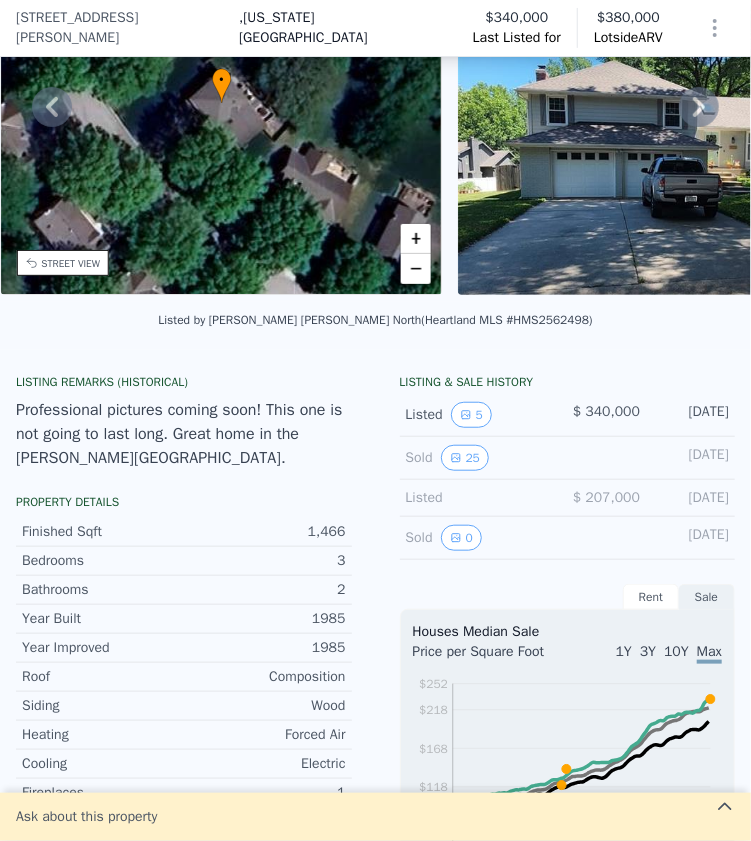 type on "$ 369,000" 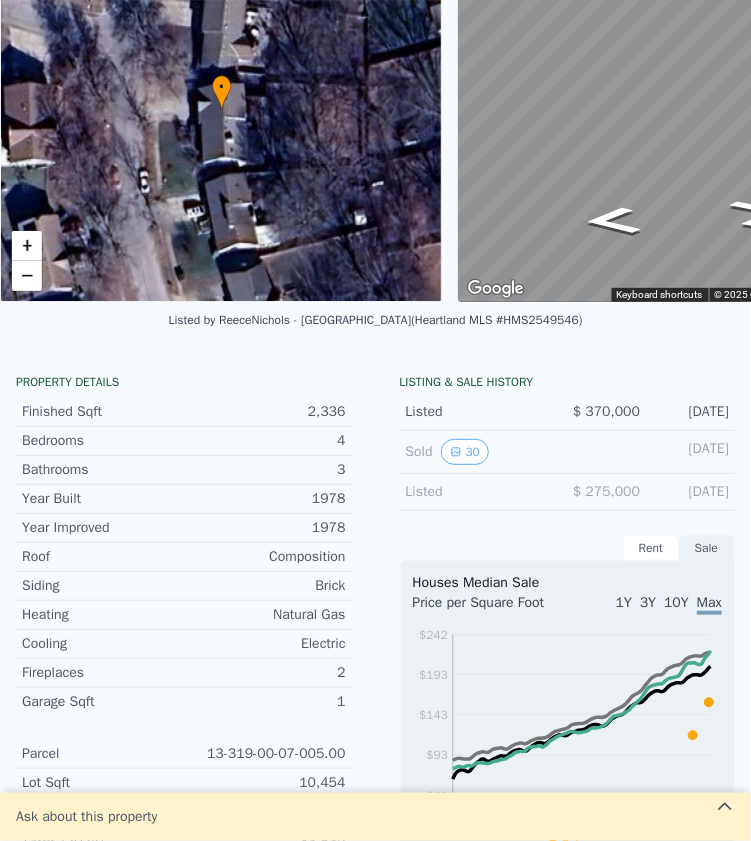 scroll, scrollTop: 0, scrollLeft: 0, axis: both 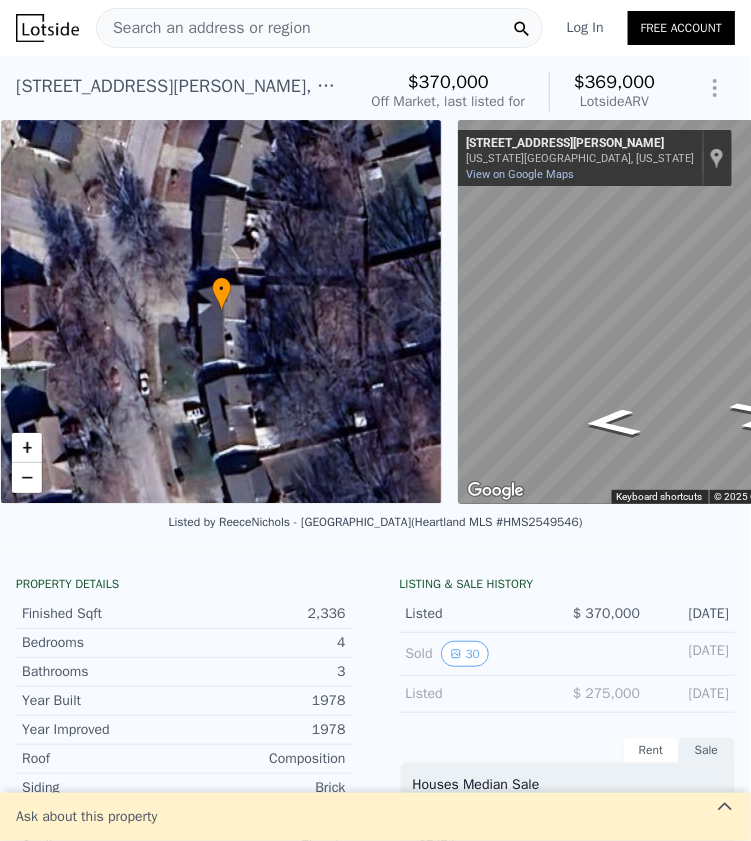 click on "Search an address or region" at bounding box center (204, 28) 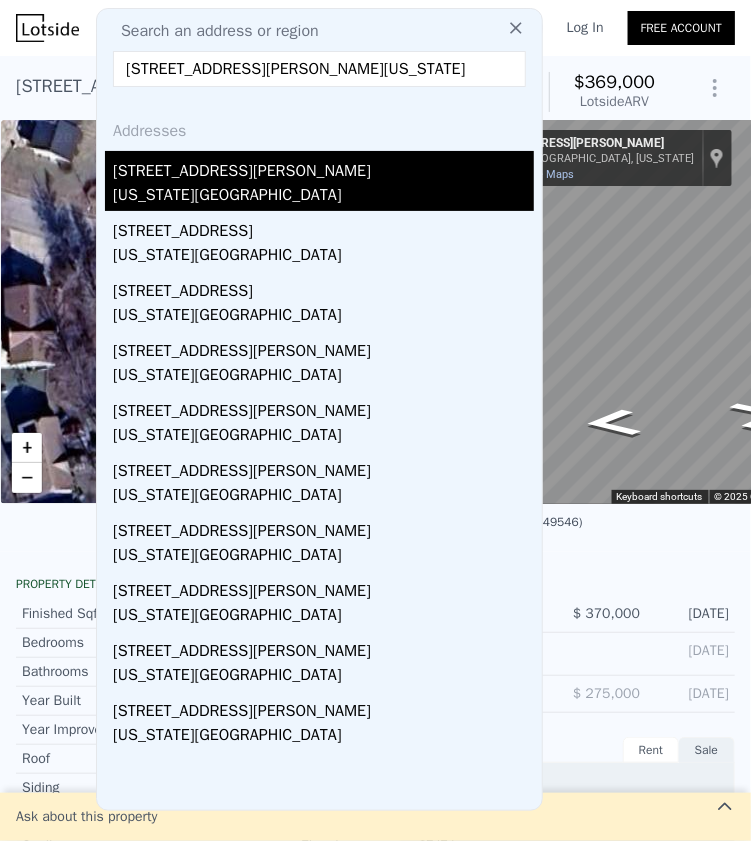 type on "[STREET_ADDRESS][PERSON_NAME][US_STATE]" 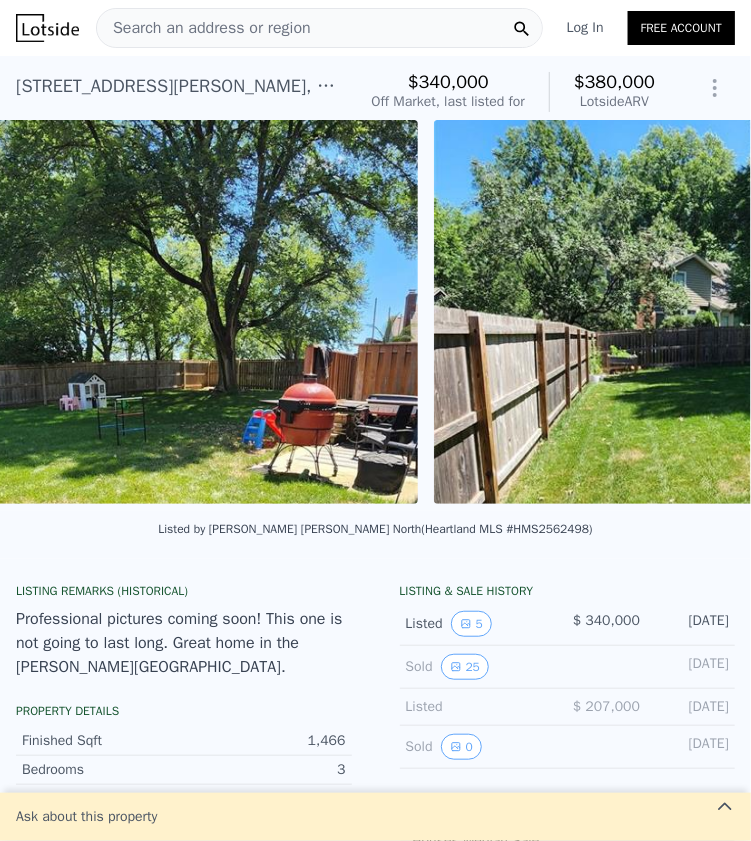 scroll, scrollTop: 0, scrollLeft: 1830, axis: horizontal 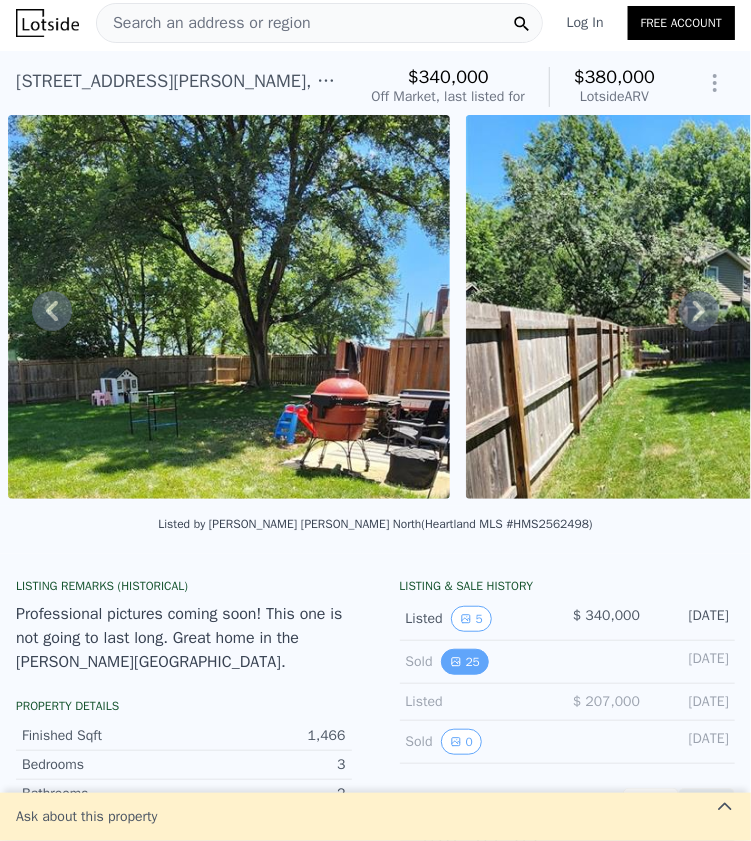 click on "25" at bounding box center [465, 662] 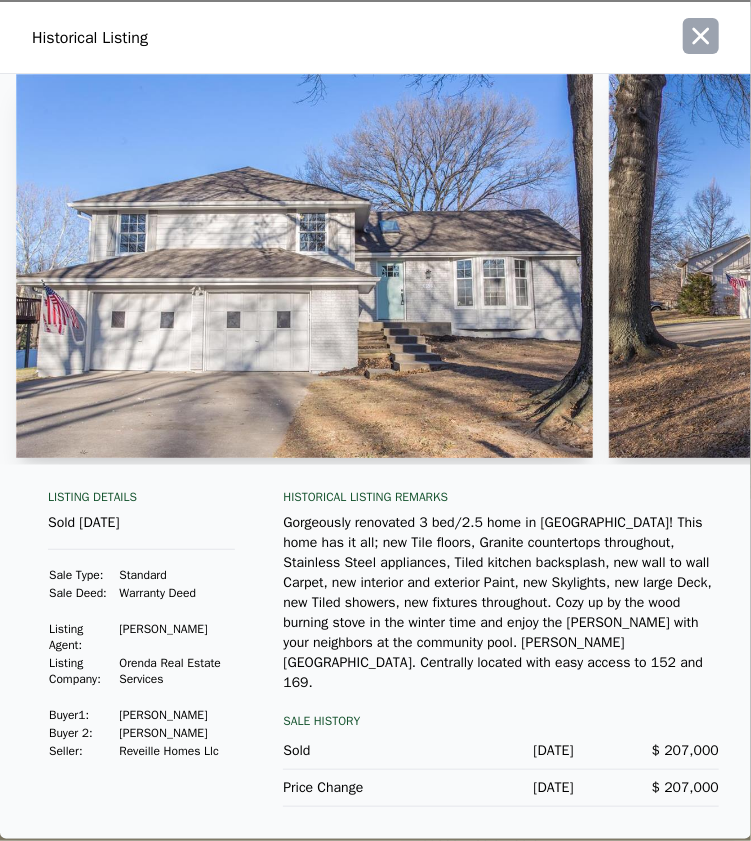 click 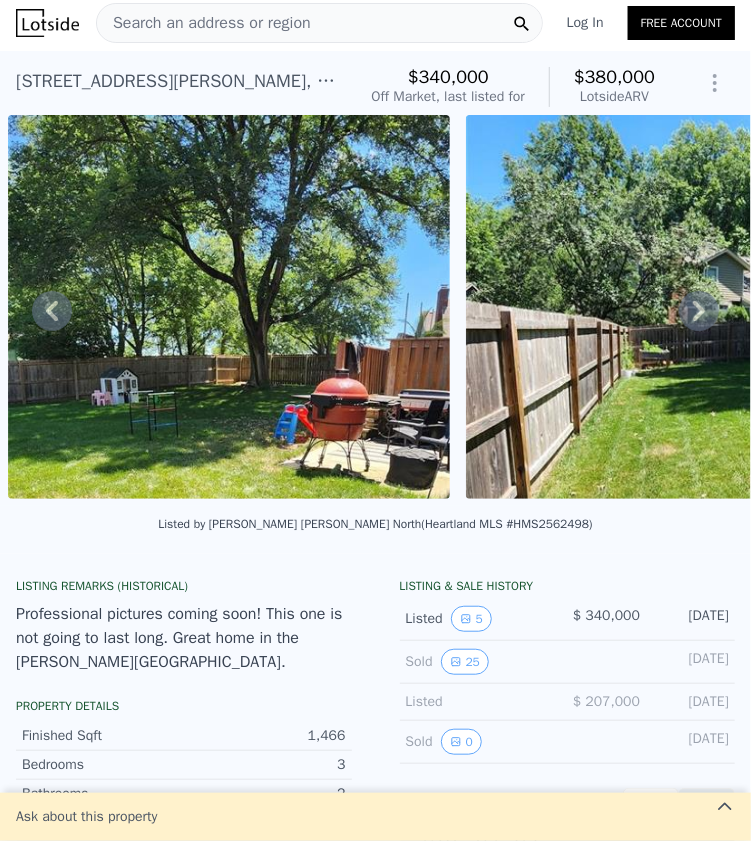 click on "Search an address or region" at bounding box center [319, 23] 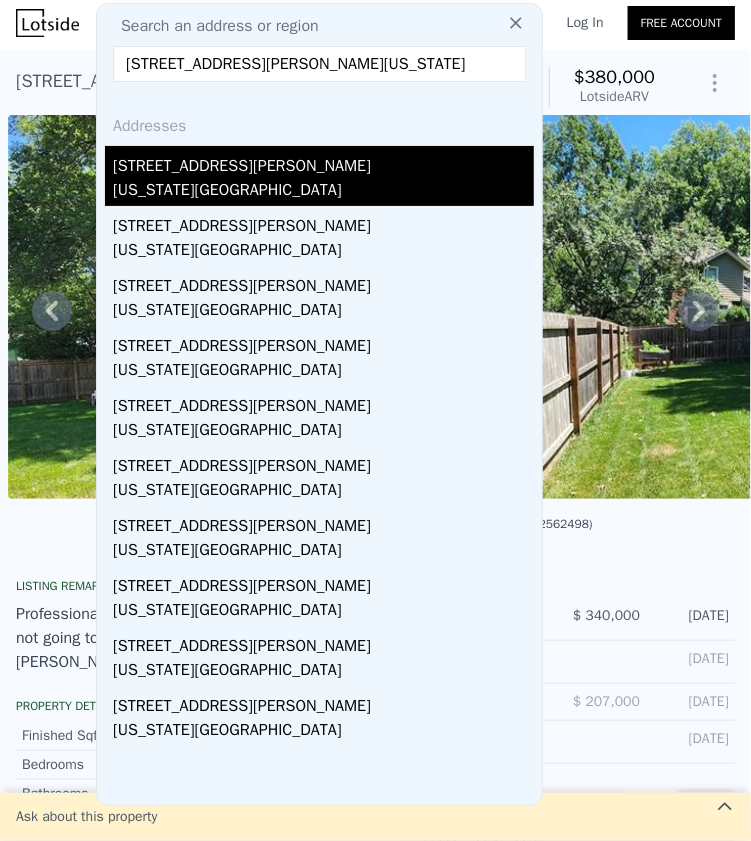 type on "[STREET_ADDRESS][PERSON_NAME][US_STATE]" 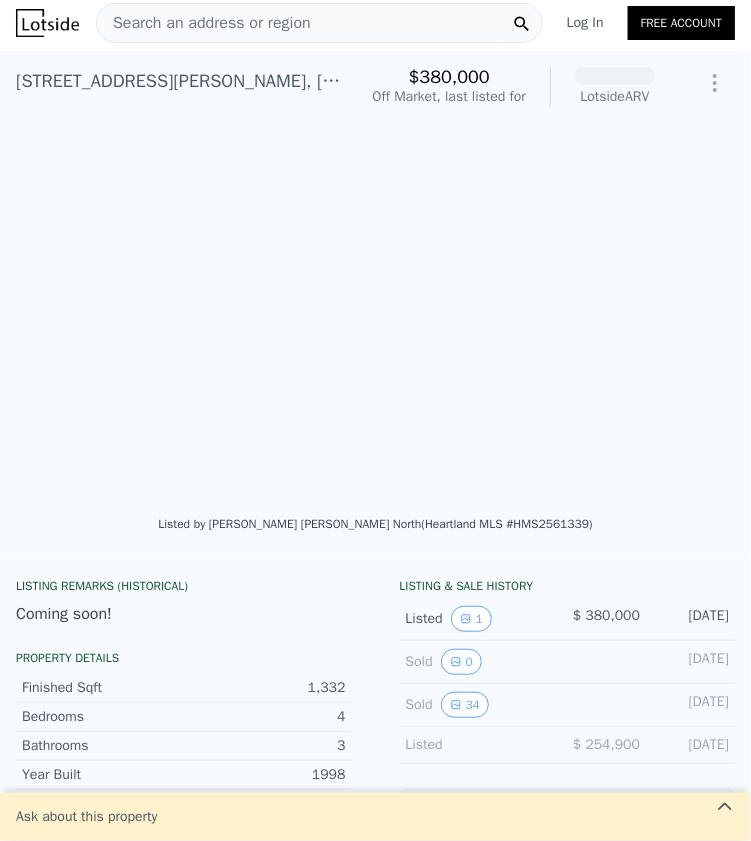 scroll, scrollTop: 0, scrollLeft: 915, axis: horizontal 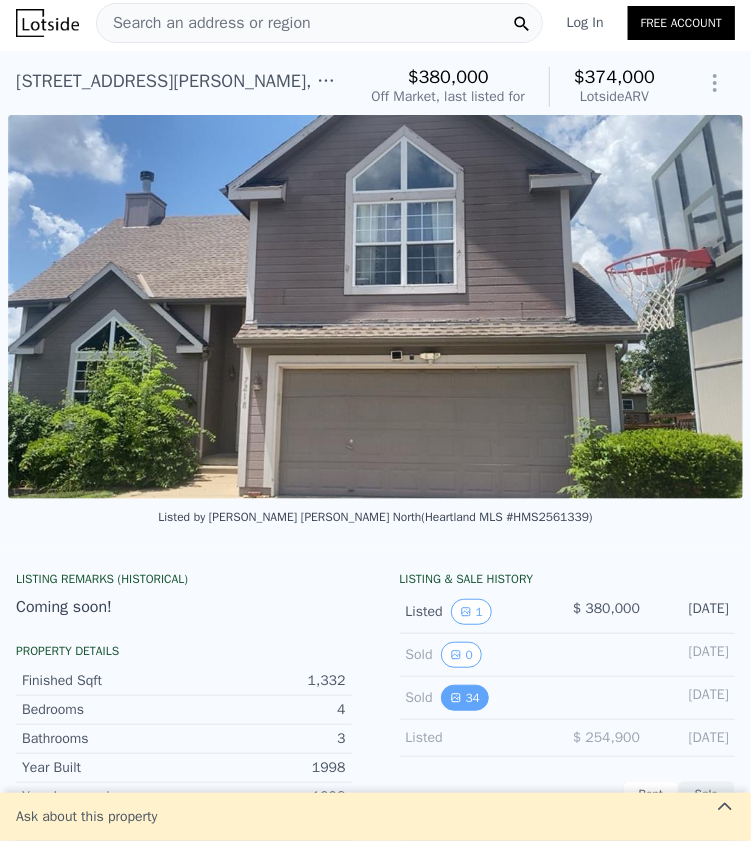 click on "34" at bounding box center (465, 698) 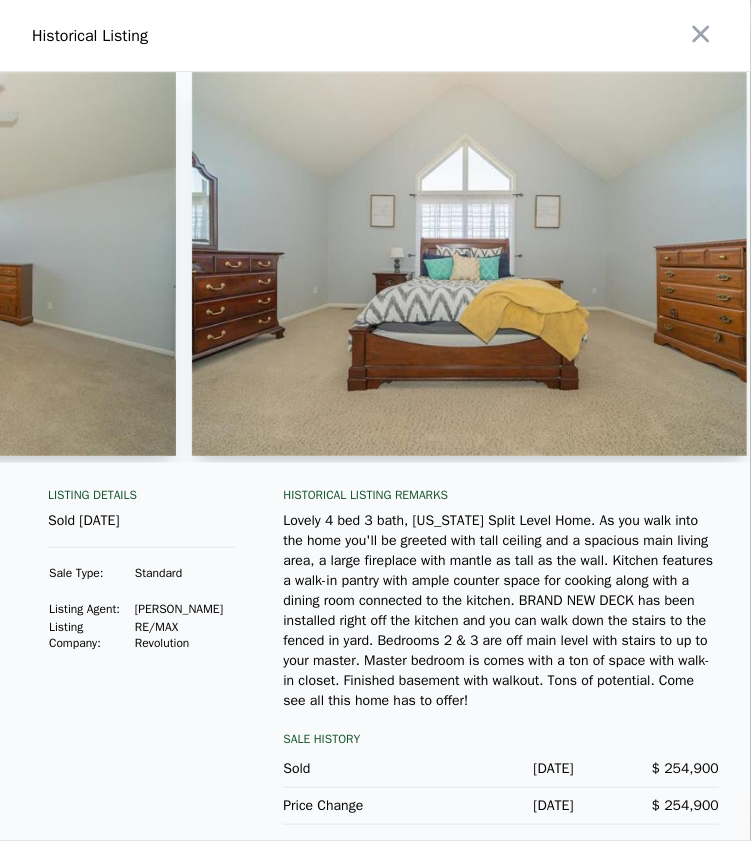 scroll, scrollTop: 0, scrollLeft: 0, axis: both 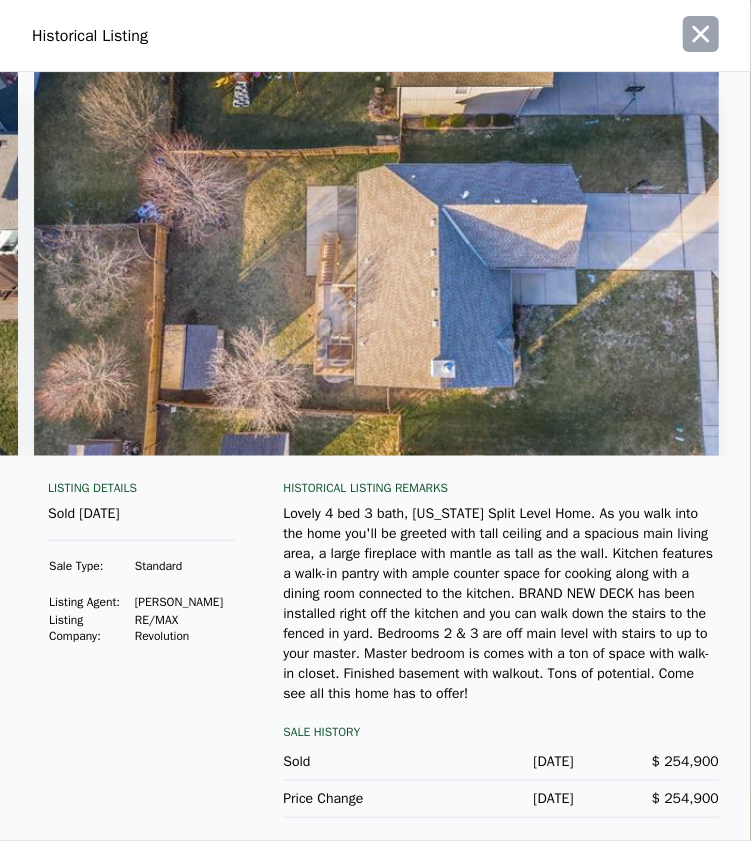 click 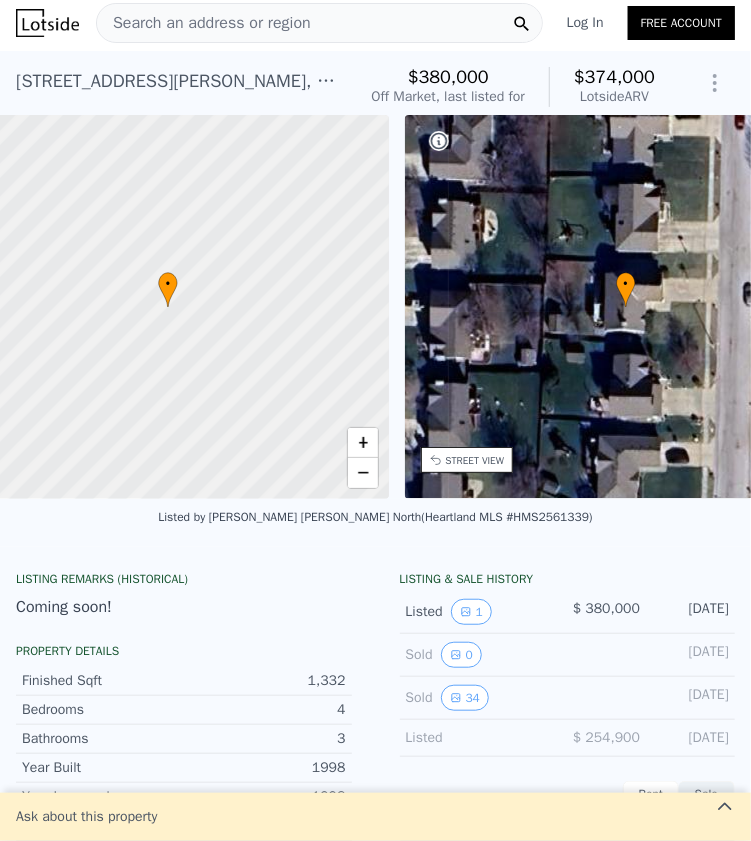 scroll, scrollTop: 0, scrollLeft: 915, axis: horizontal 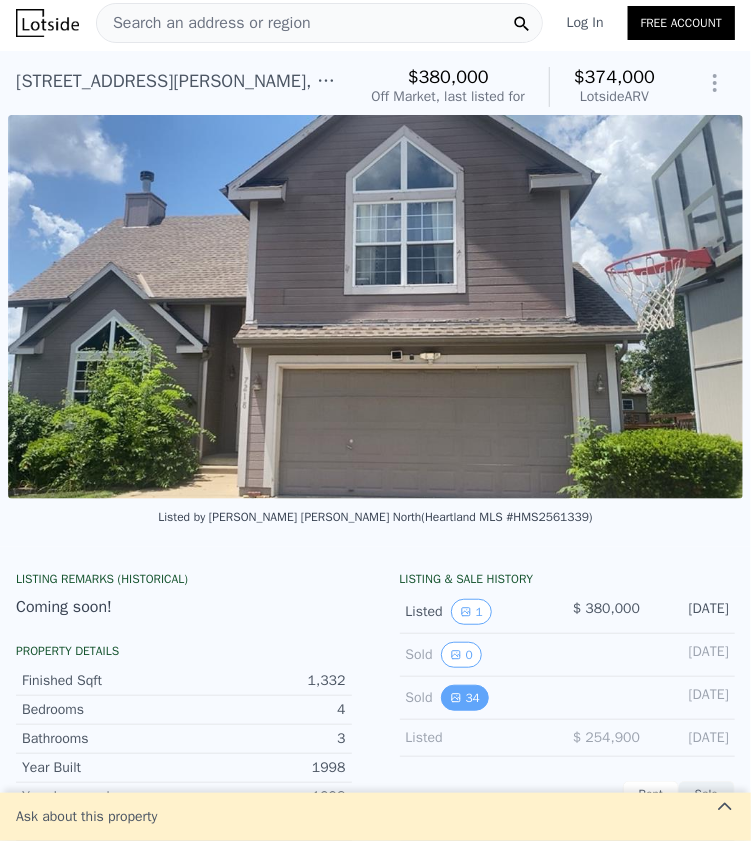 click on "34" at bounding box center (465, 698) 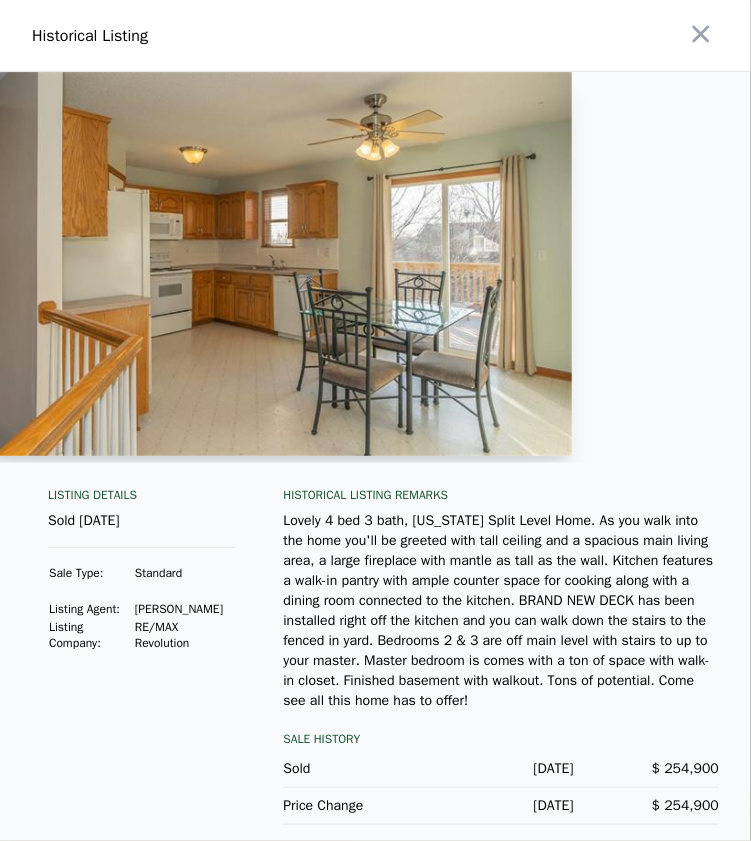 scroll, scrollTop: 0, scrollLeft: 6348, axis: horizontal 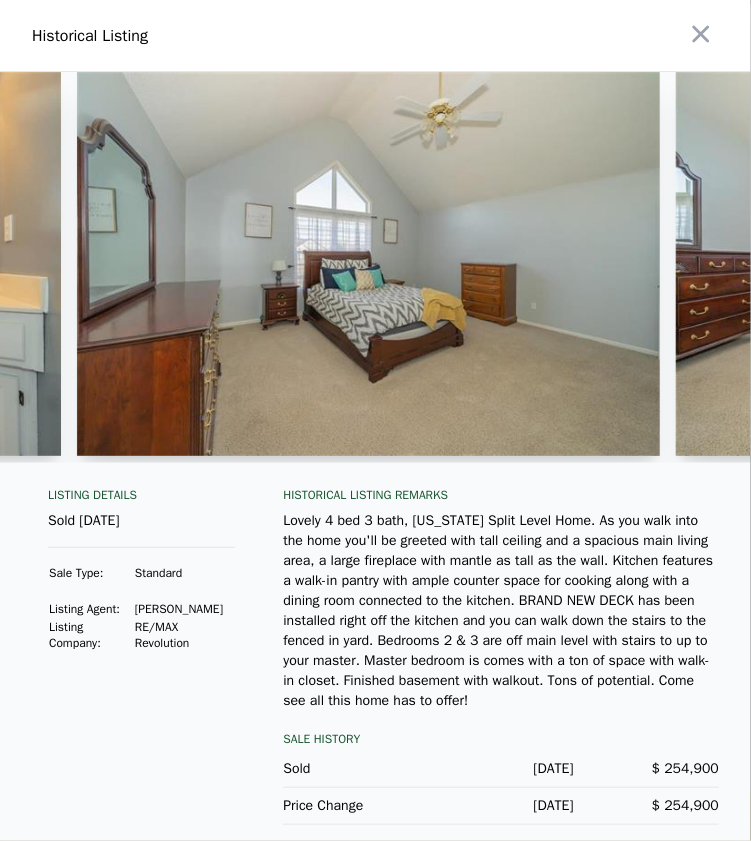 drag, startPoint x: 703, startPoint y: 37, endPoint x: 708, endPoint y: 51, distance: 14.866069 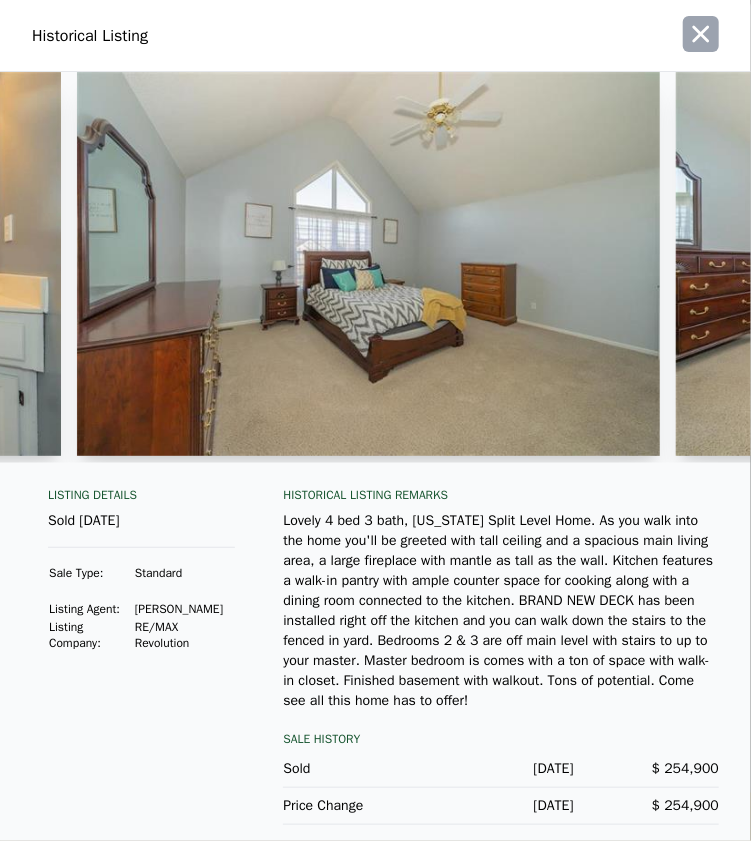 click 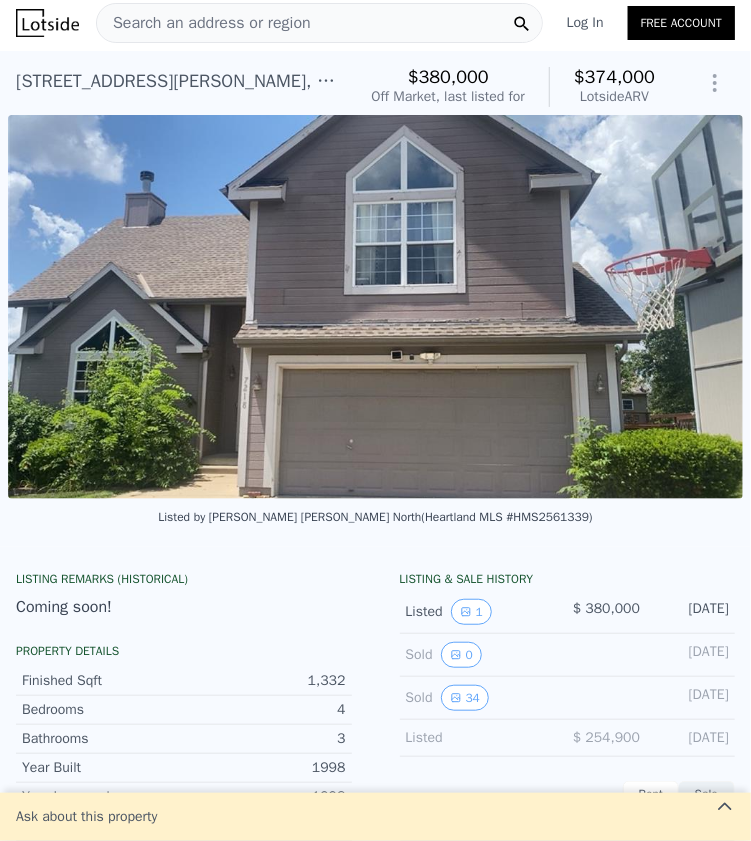 click on "Search an address or region" at bounding box center [319, 23] 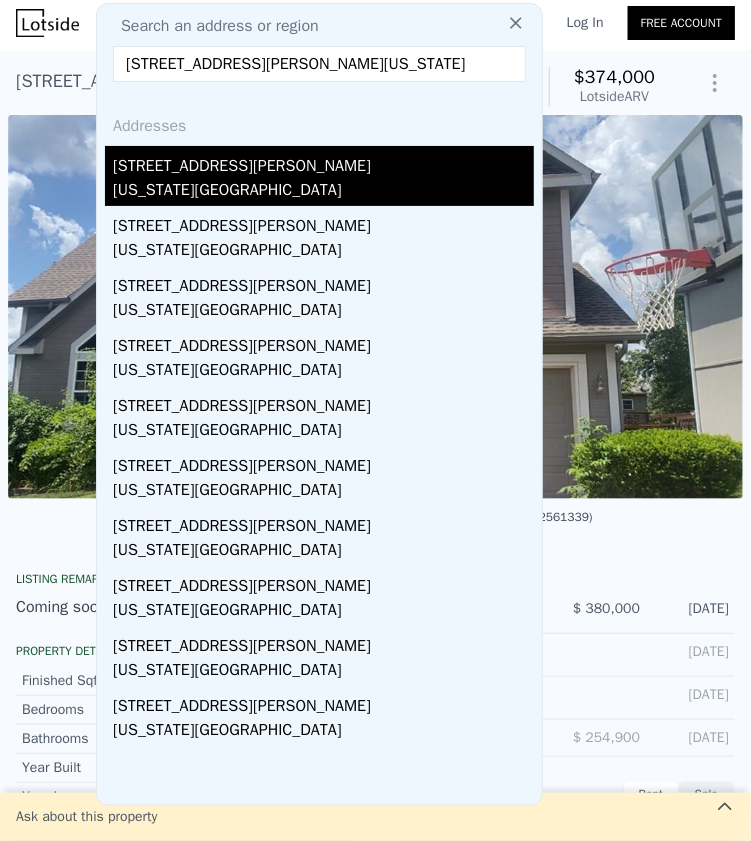 type on "[STREET_ADDRESS][PERSON_NAME][US_STATE]" 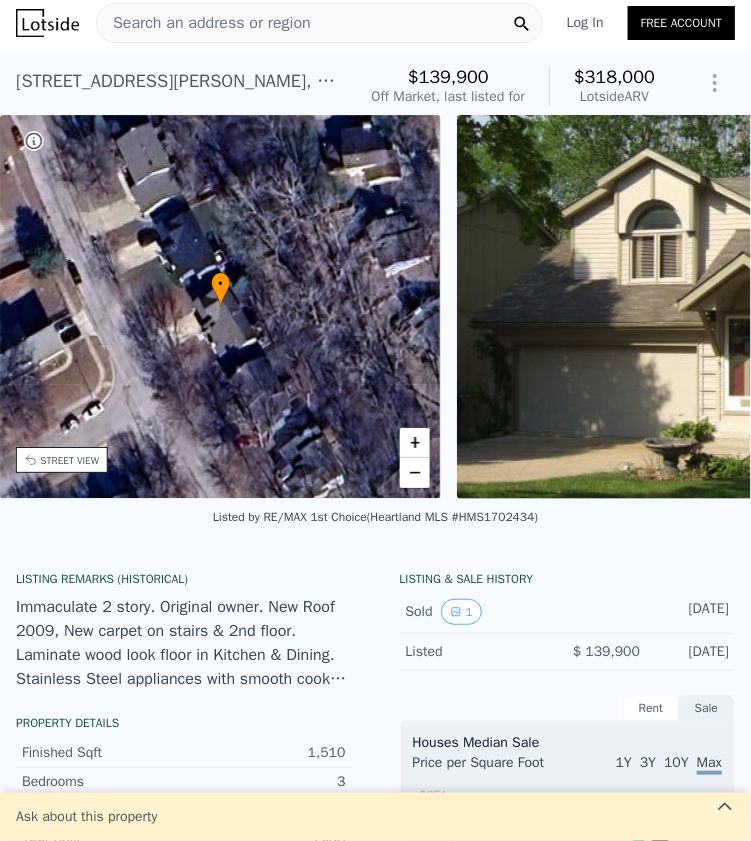 scroll, scrollTop: 0, scrollLeft: 465, axis: horizontal 